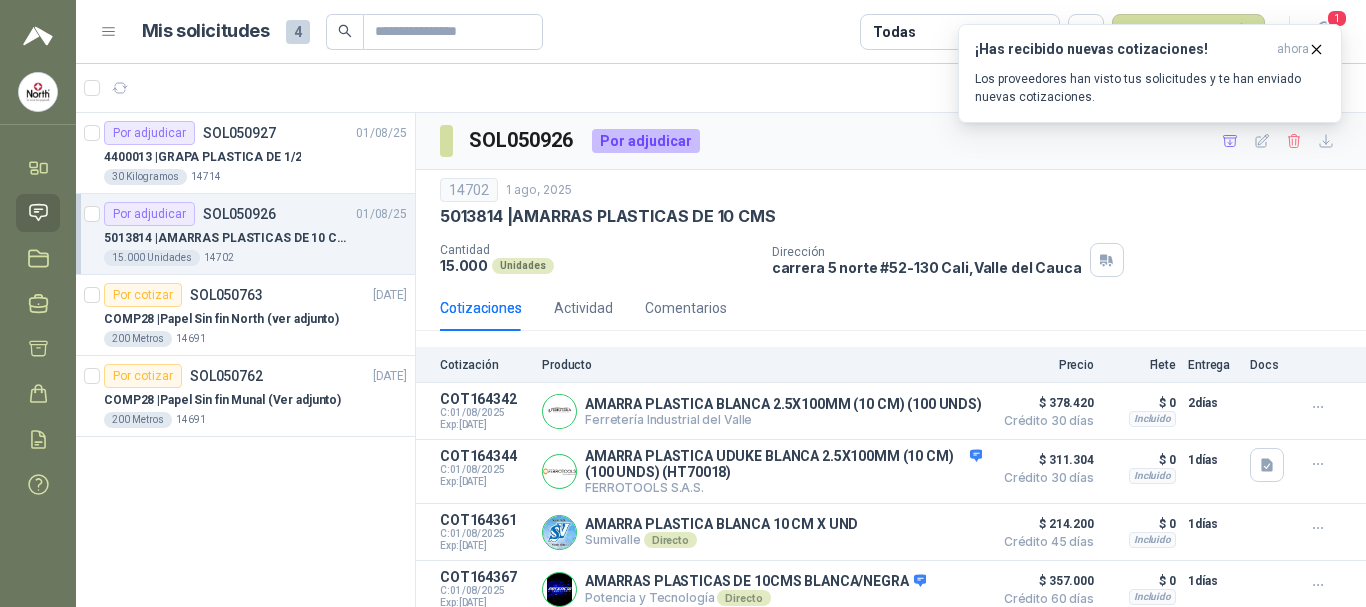 scroll, scrollTop: 0, scrollLeft: 0, axis: both 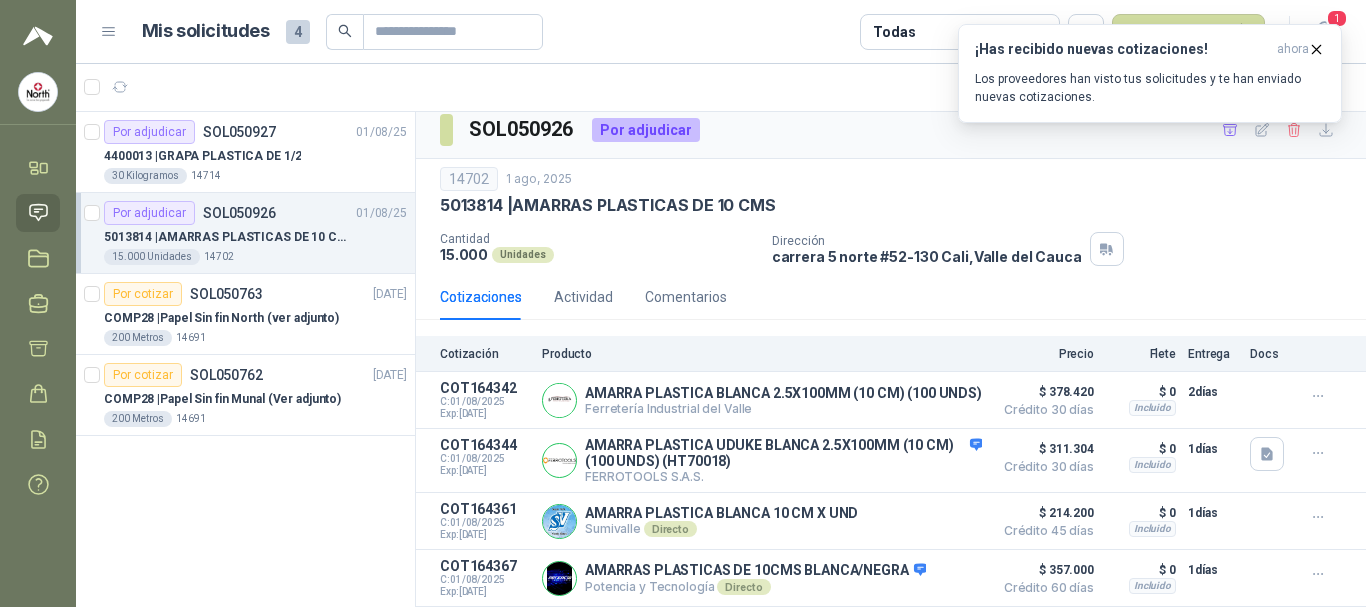 click on "Mis solicitudes 4 Todas Nueva solicitud  1" at bounding box center [721, 32] 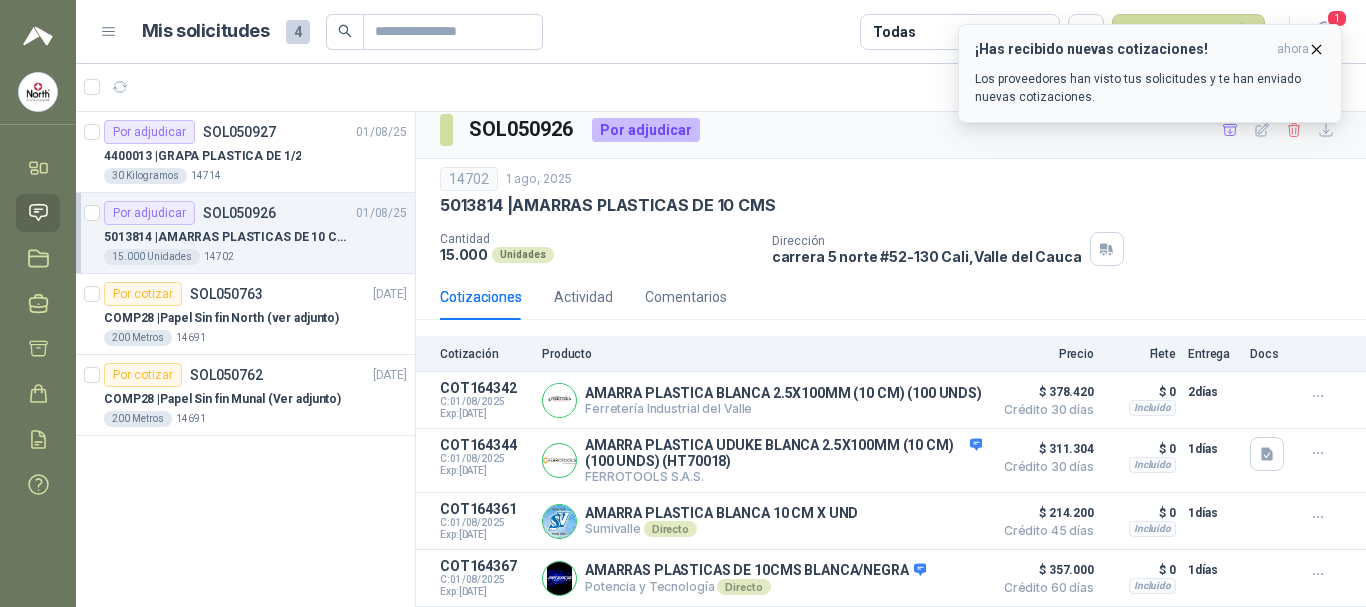 click on "¡Has recibido nuevas cotizaciones! ahora   Los proveedores han visto tus solicitudes y te han enviado nuevas cotizaciones." at bounding box center [1150, 73] 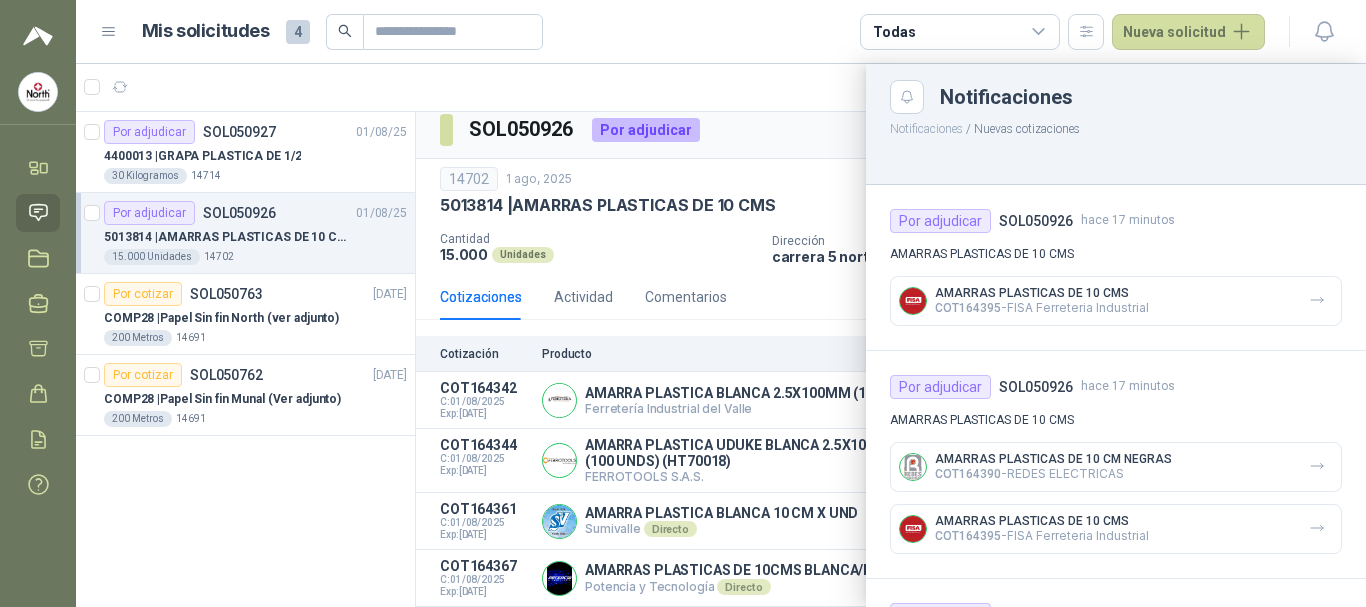 click at bounding box center (721, 335) 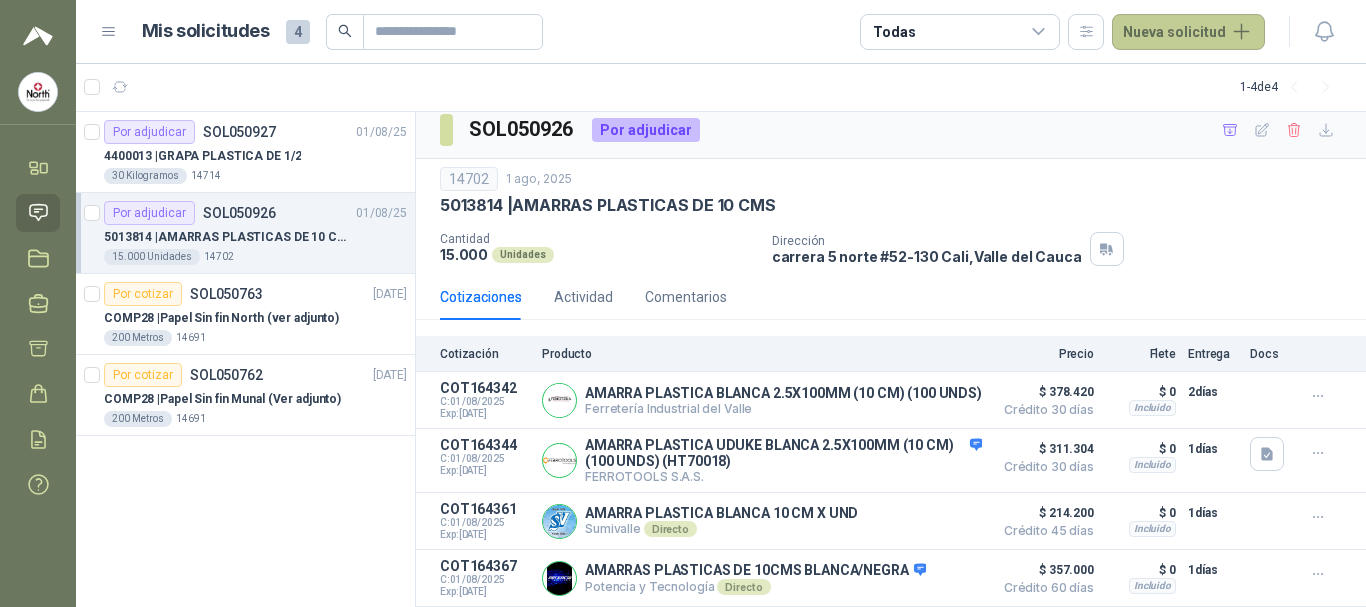 click on "Nueva solicitud" at bounding box center [1188, 32] 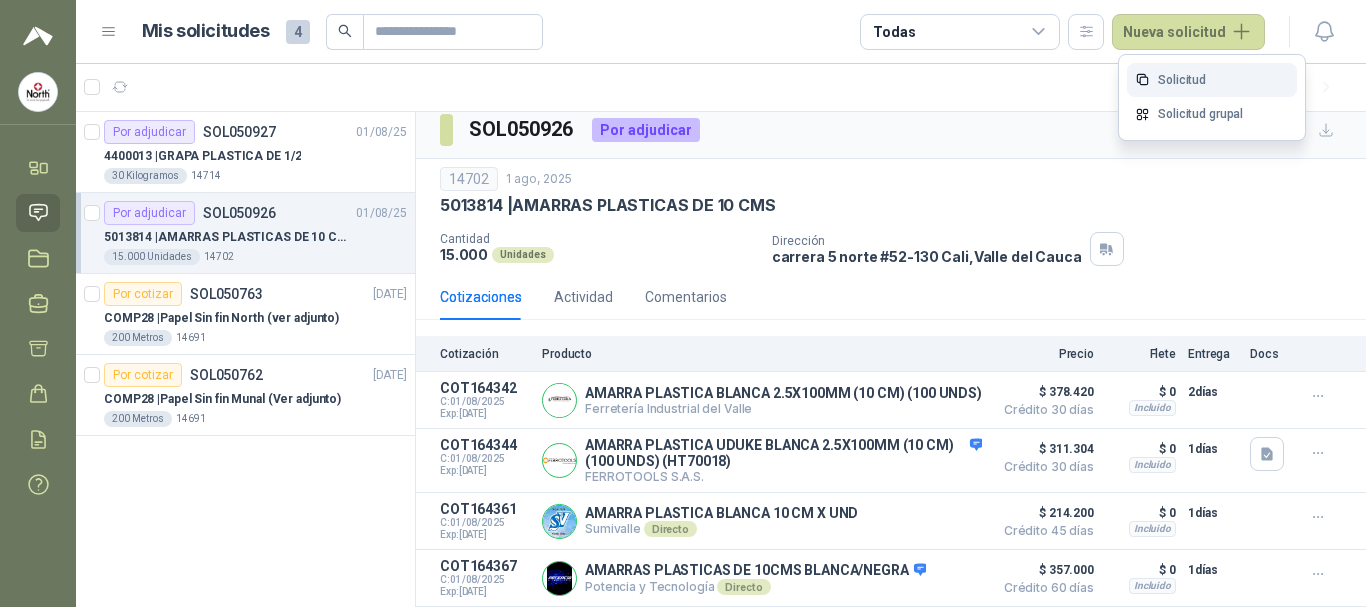 click on "Solicitud" at bounding box center (1212, 80) 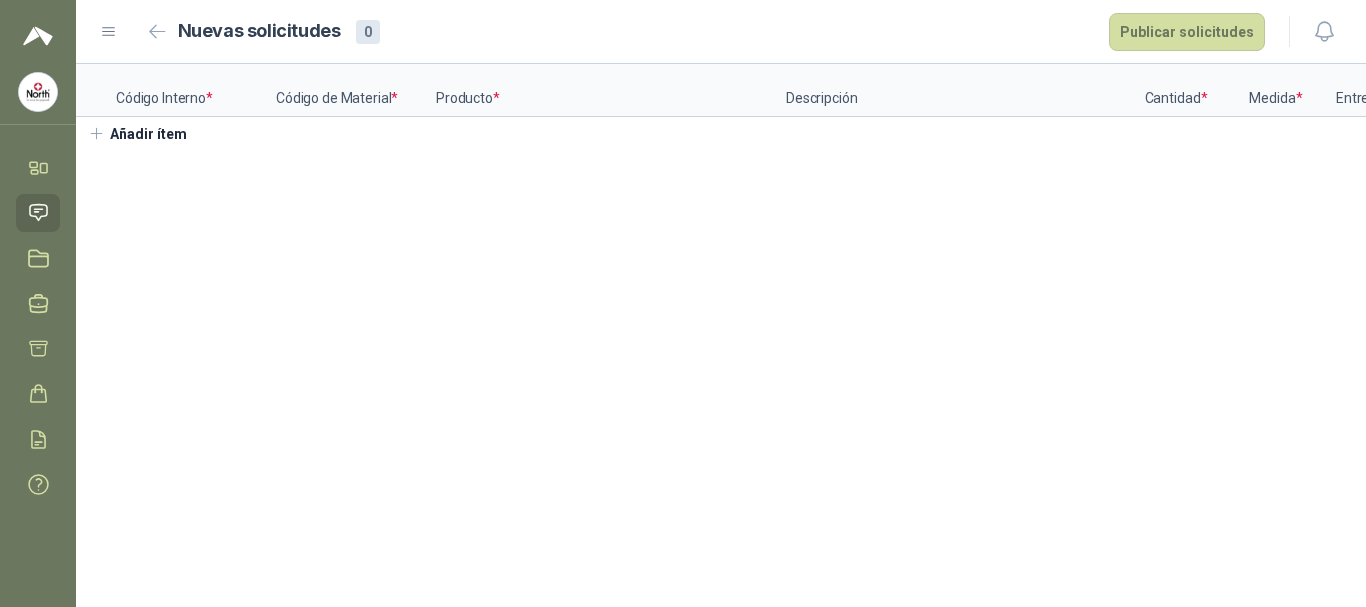 type 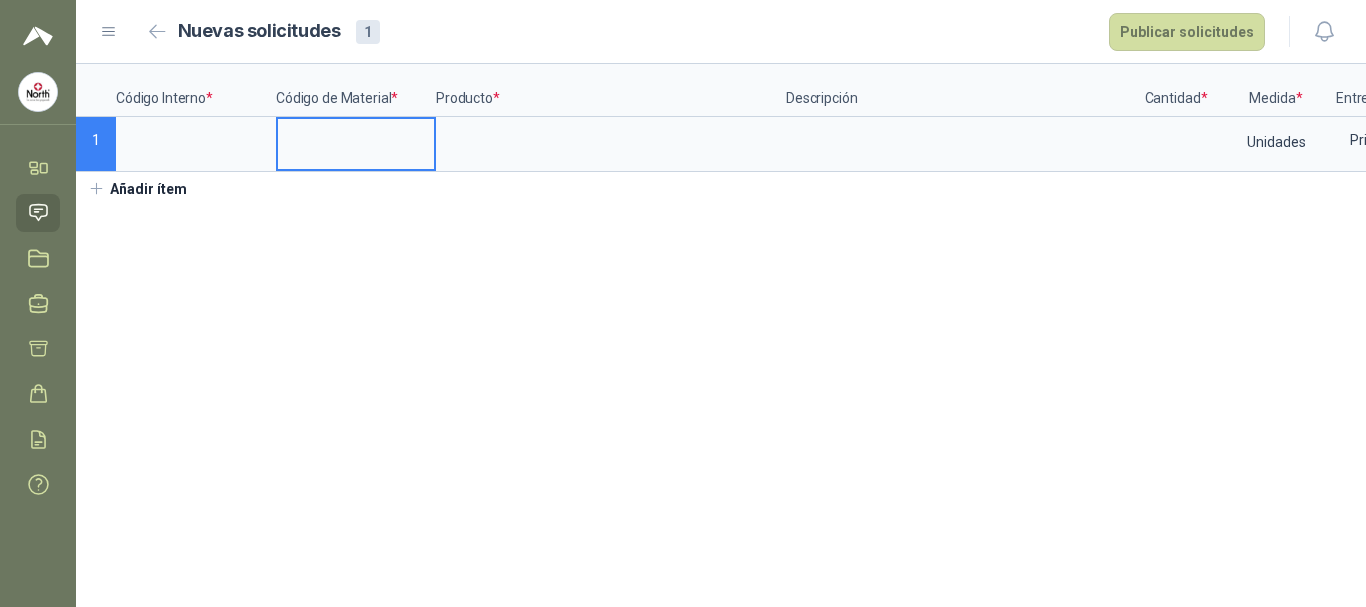 click at bounding box center [356, 138] 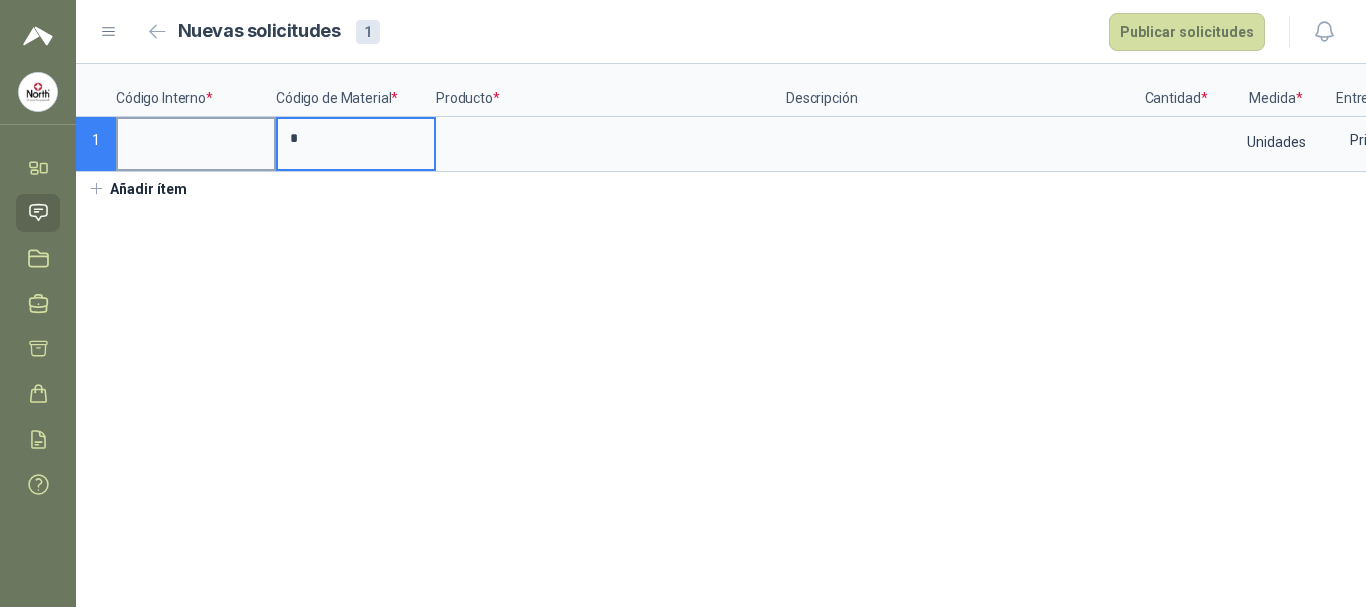 drag, startPoint x: 341, startPoint y: 145, endPoint x: 265, endPoint y: 130, distance: 77.46612 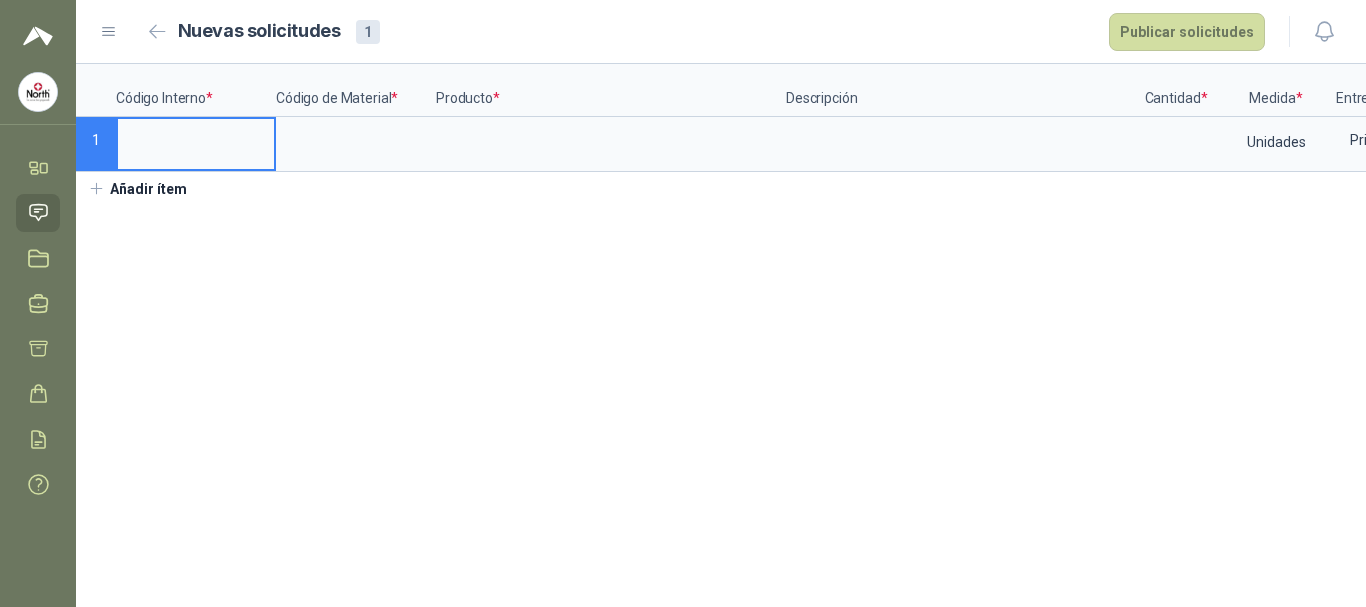 click at bounding box center (196, 138) 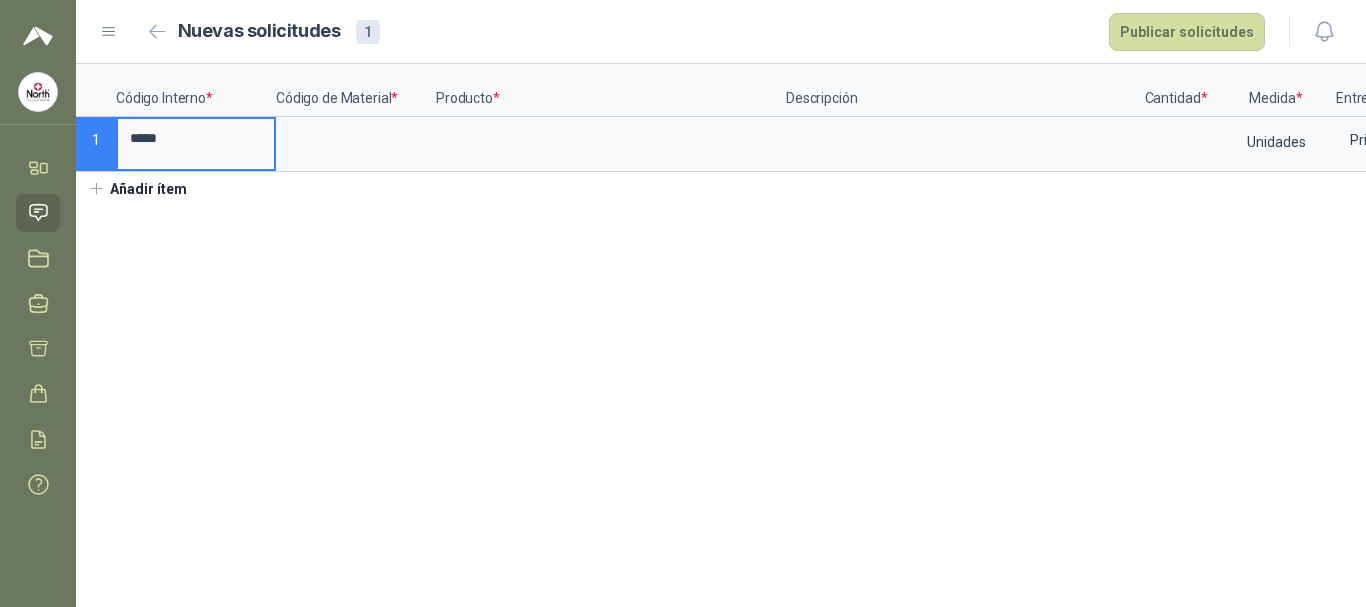 type on "*****" 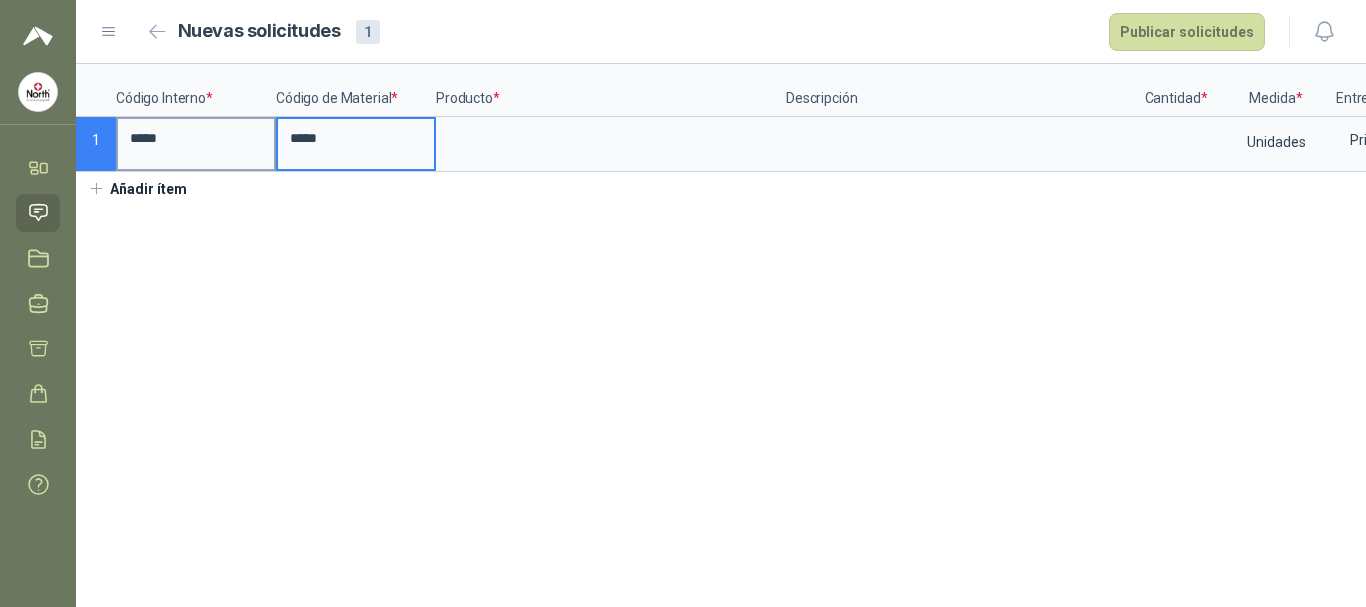 type on "*****" 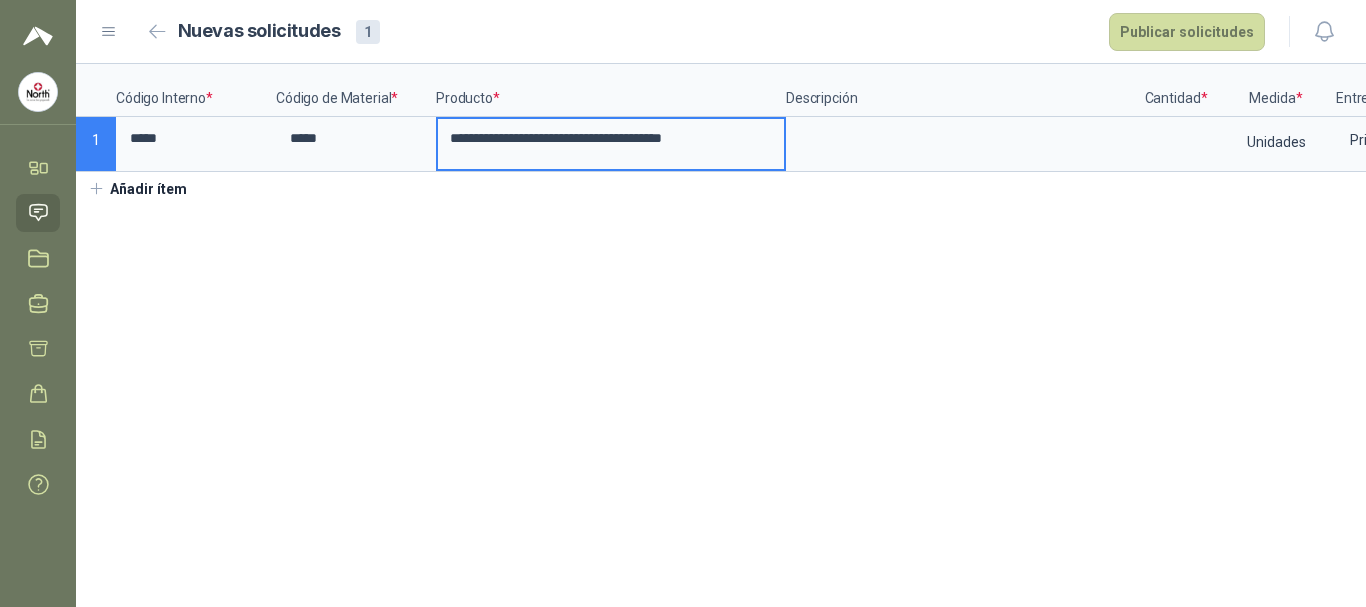 type on "**********" 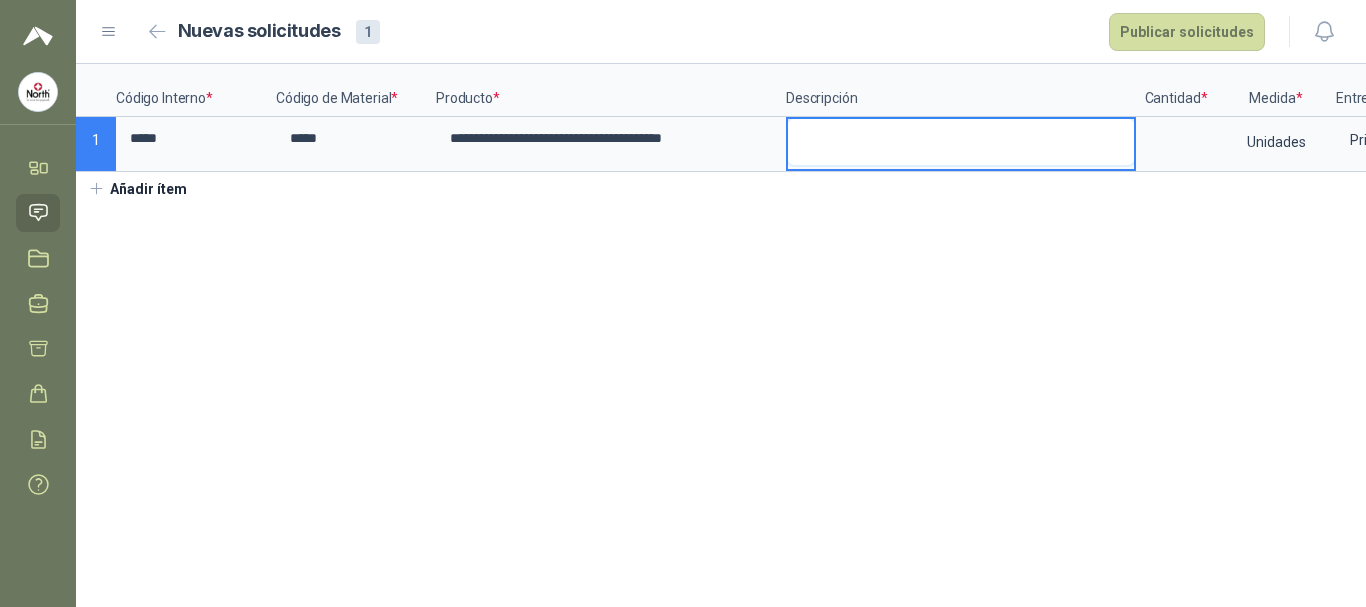 click at bounding box center [961, 142] 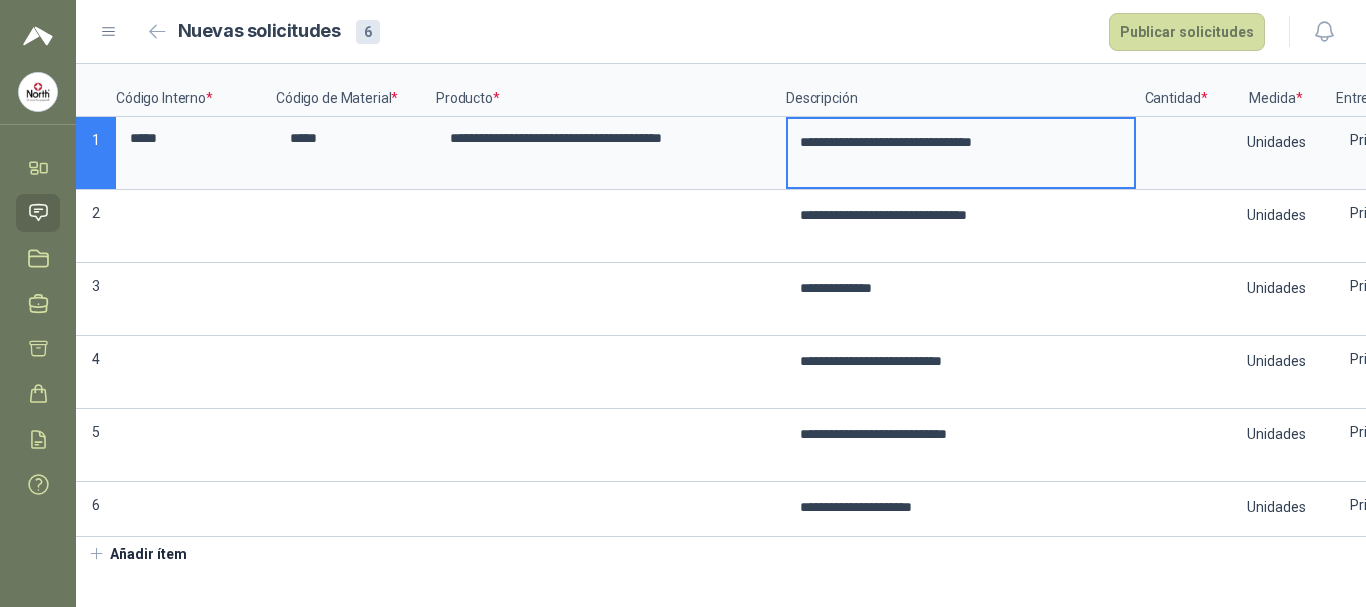 type 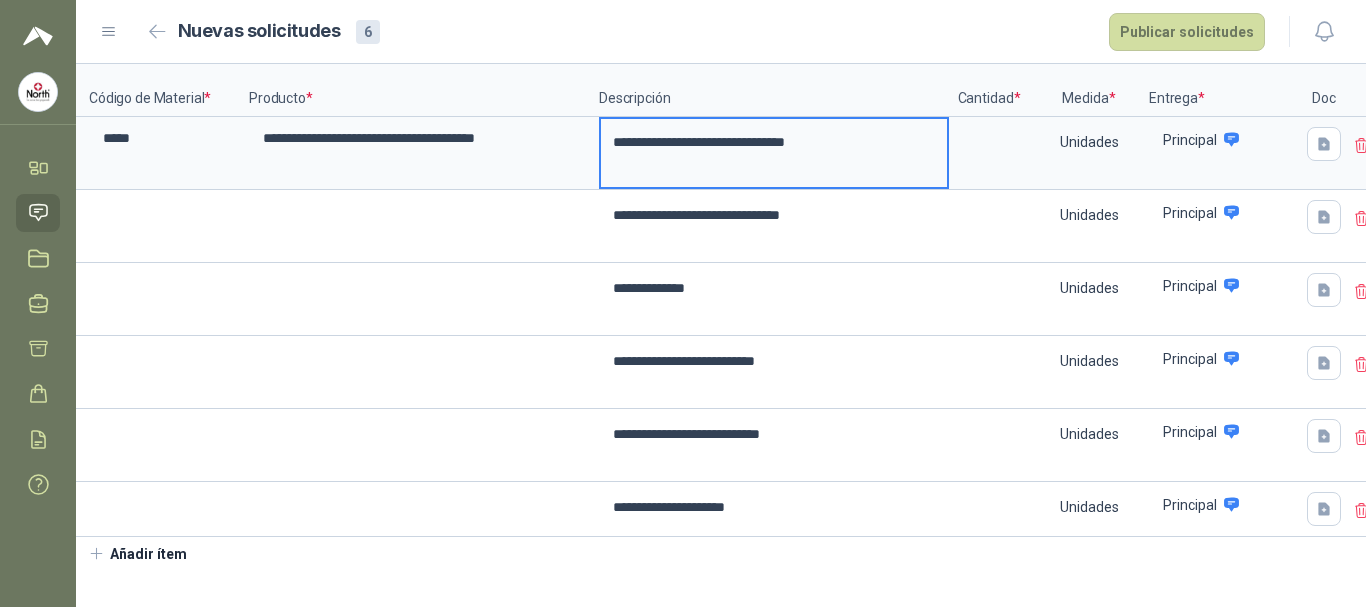 scroll, scrollTop: 0, scrollLeft: 217, axis: horizontal 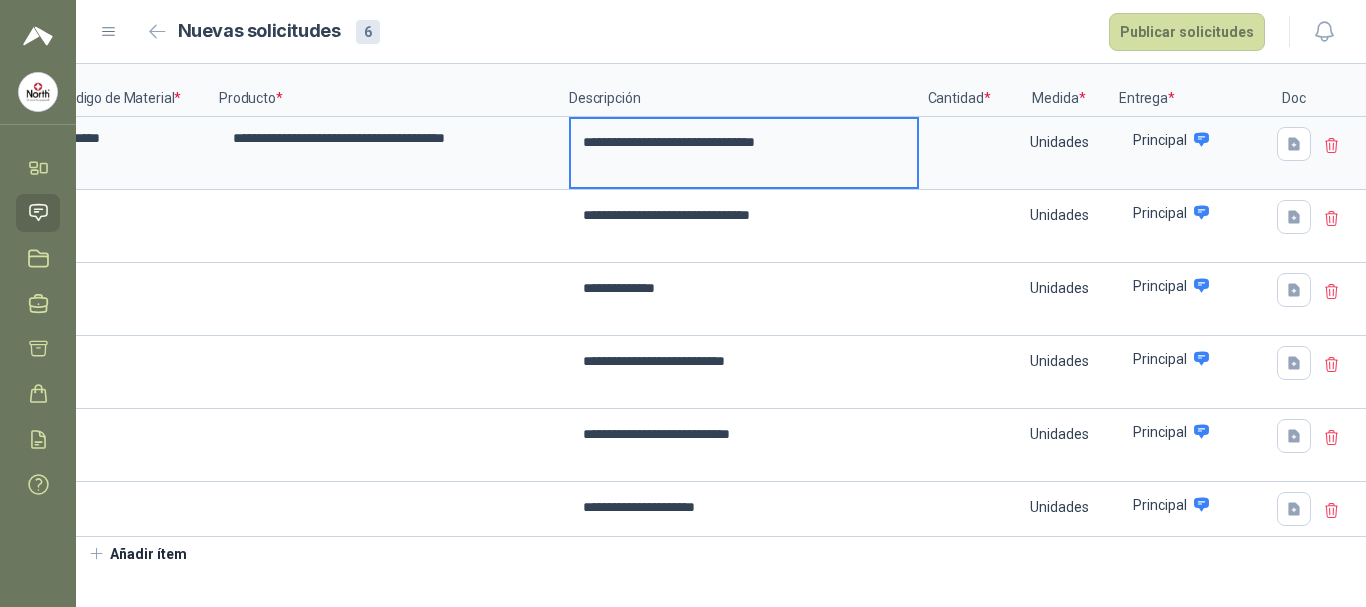 click 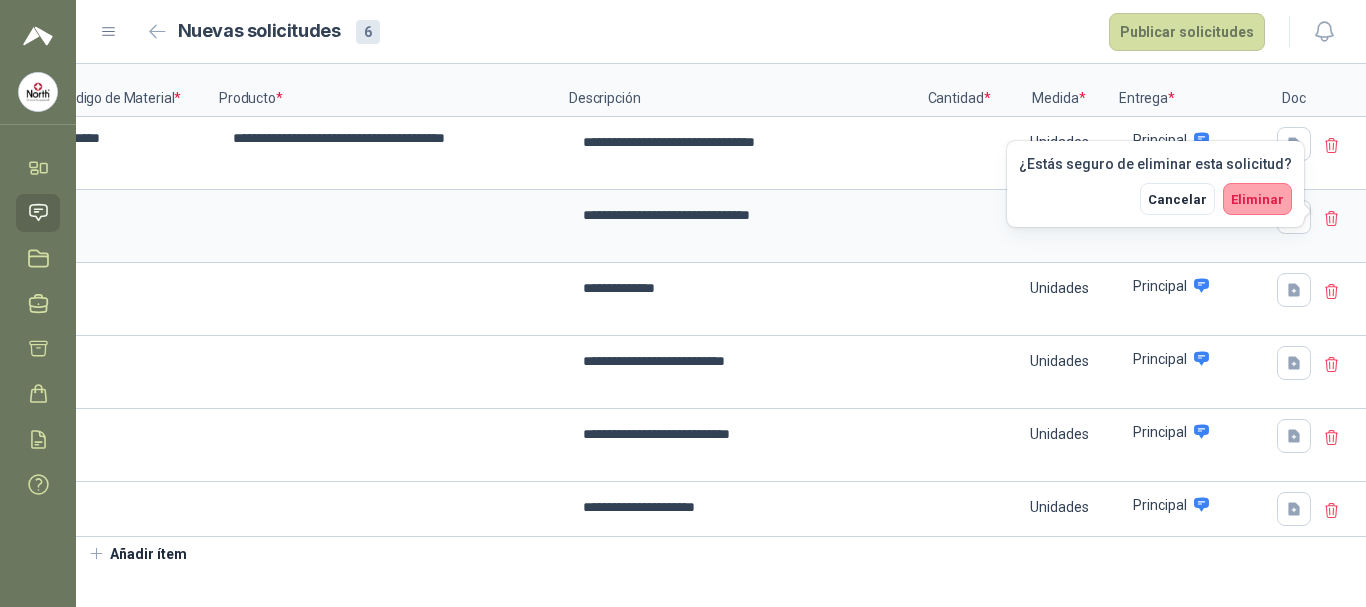 type on "**********" 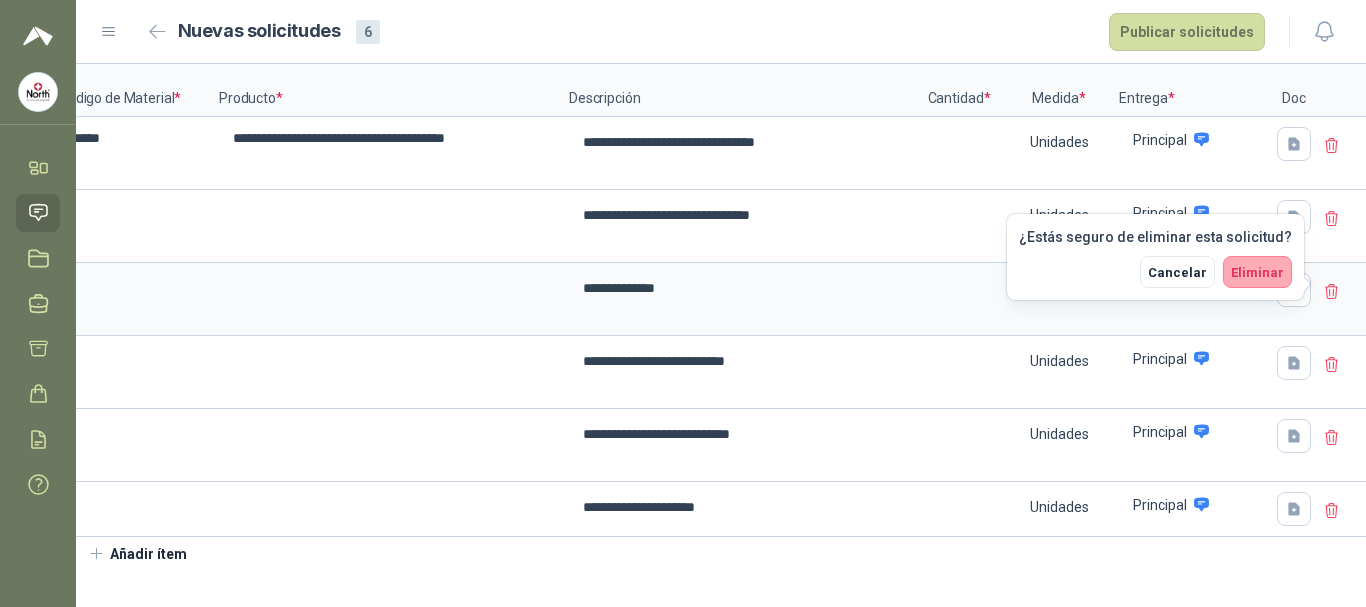 click on "Eliminar" at bounding box center [1257, 272] 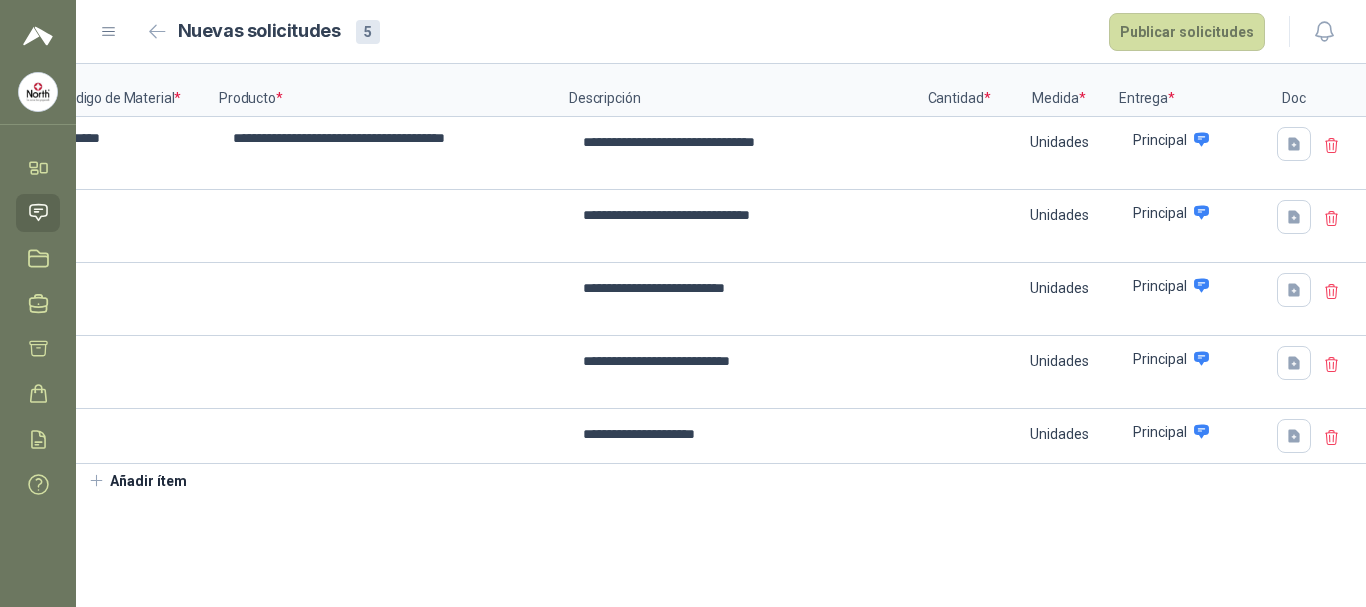 click 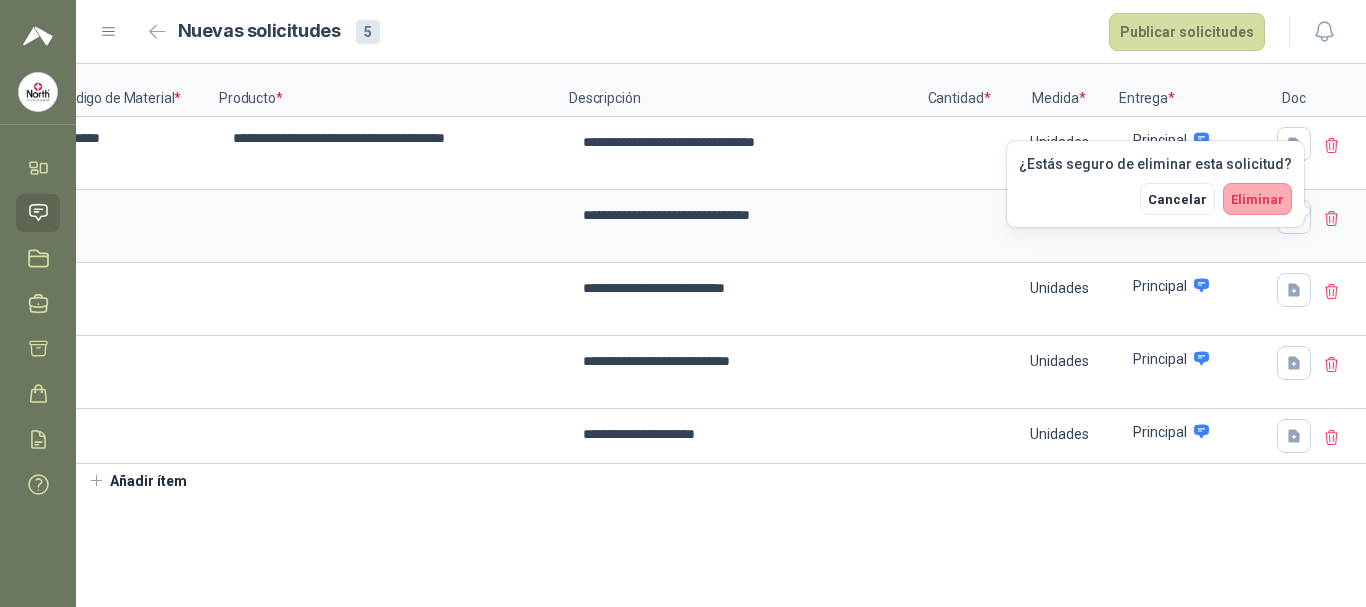 click on "Eliminar" at bounding box center (1257, 199) 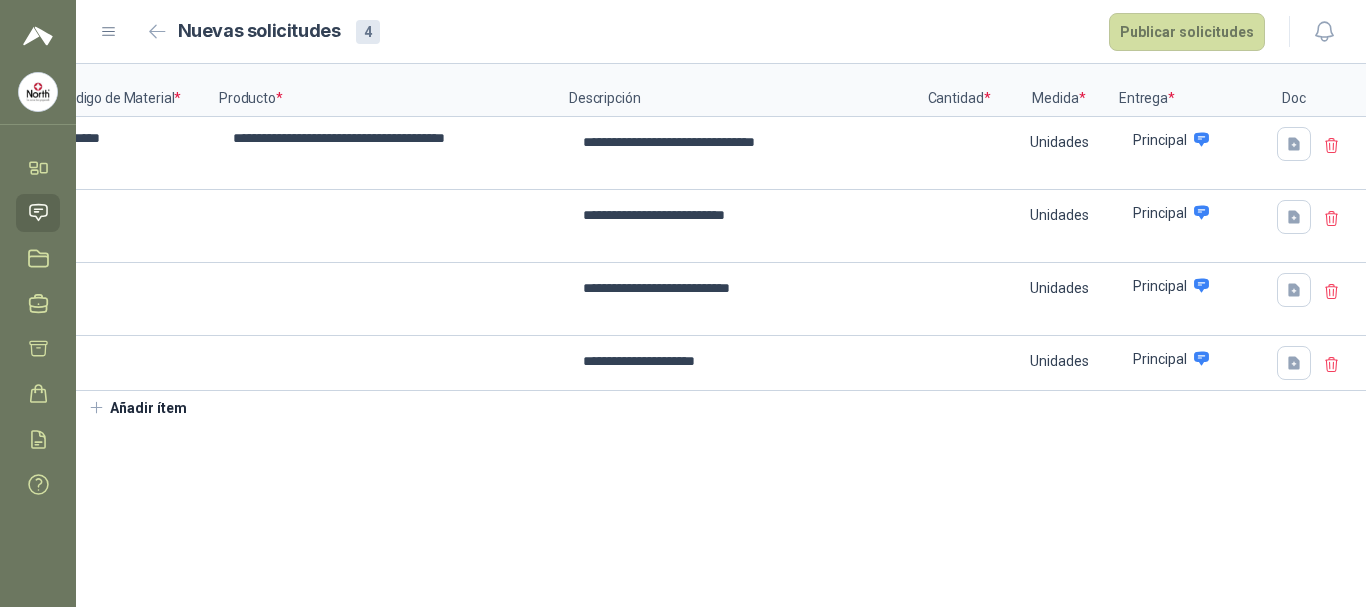 click 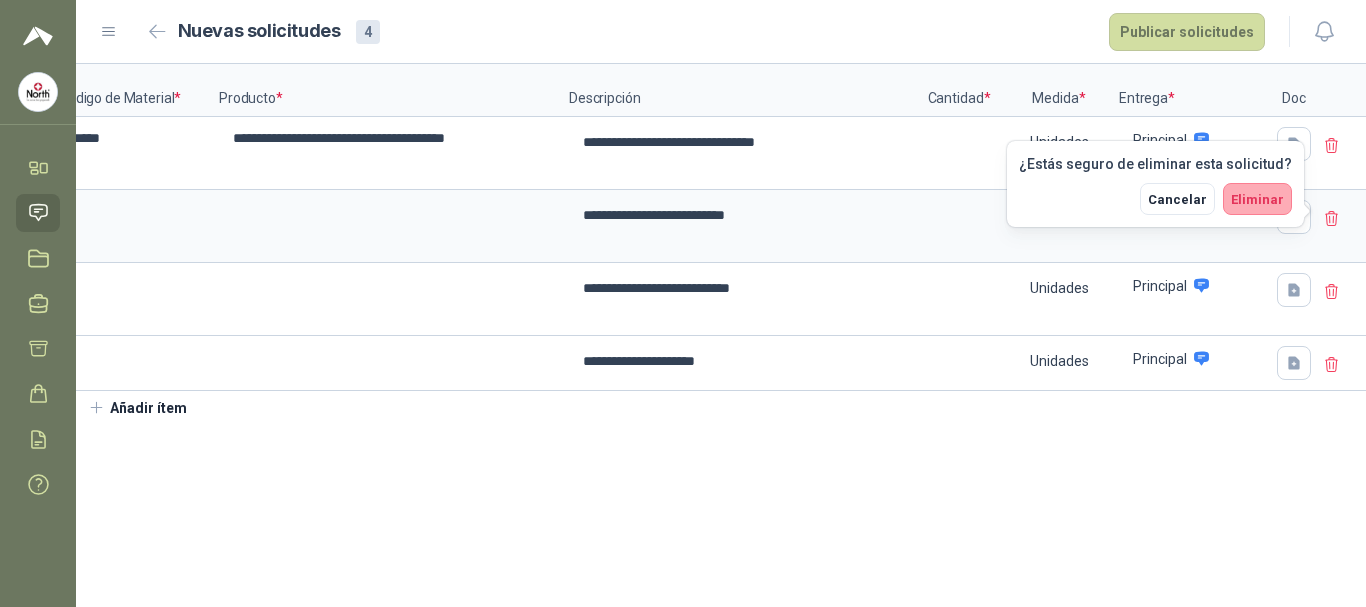 click on "Eliminar" at bounding box center (1257, 199) 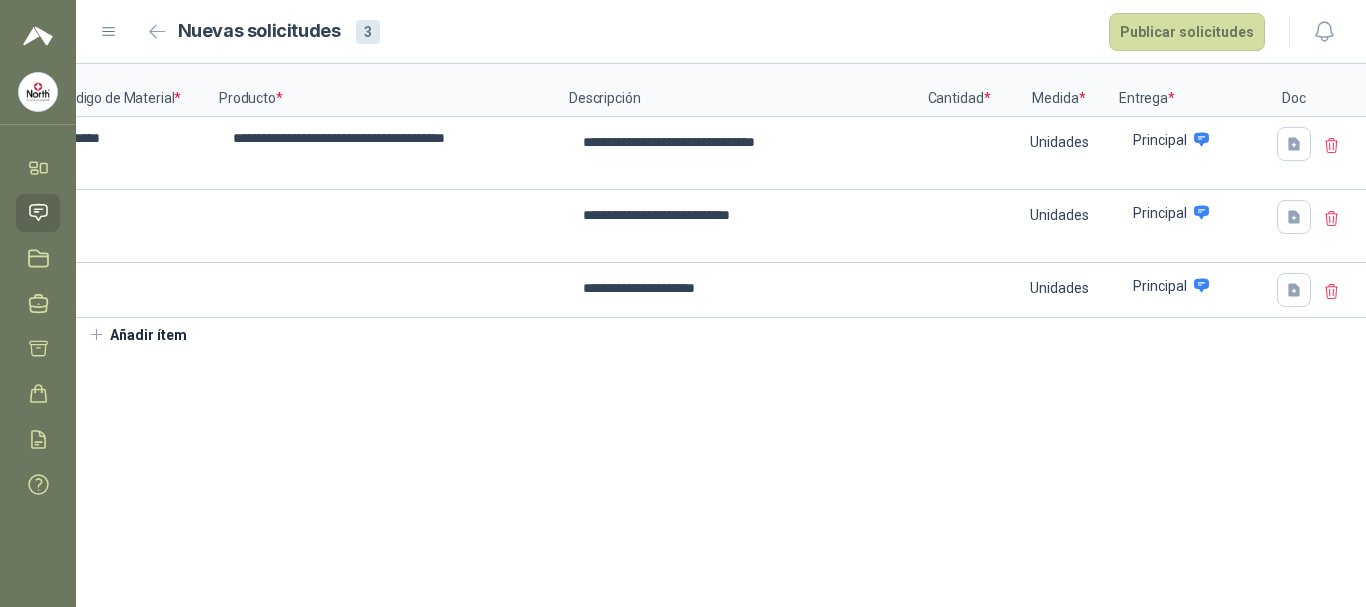 click 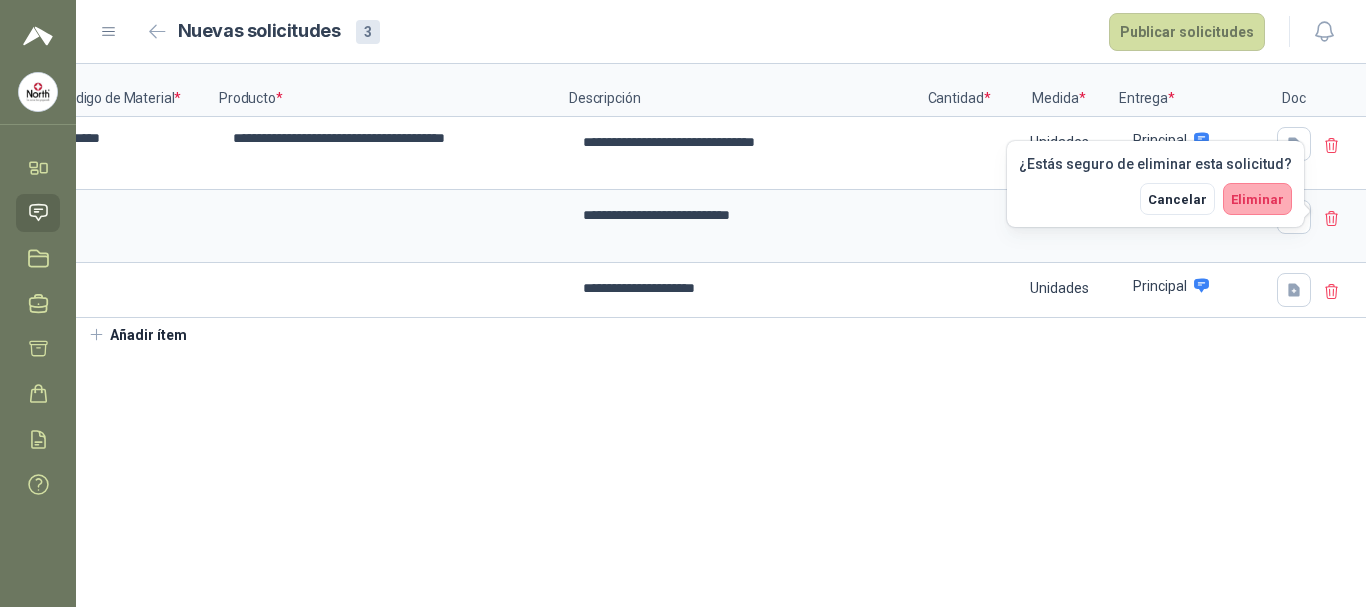 click on "Eliminar" at bounding box center (1257, 199) 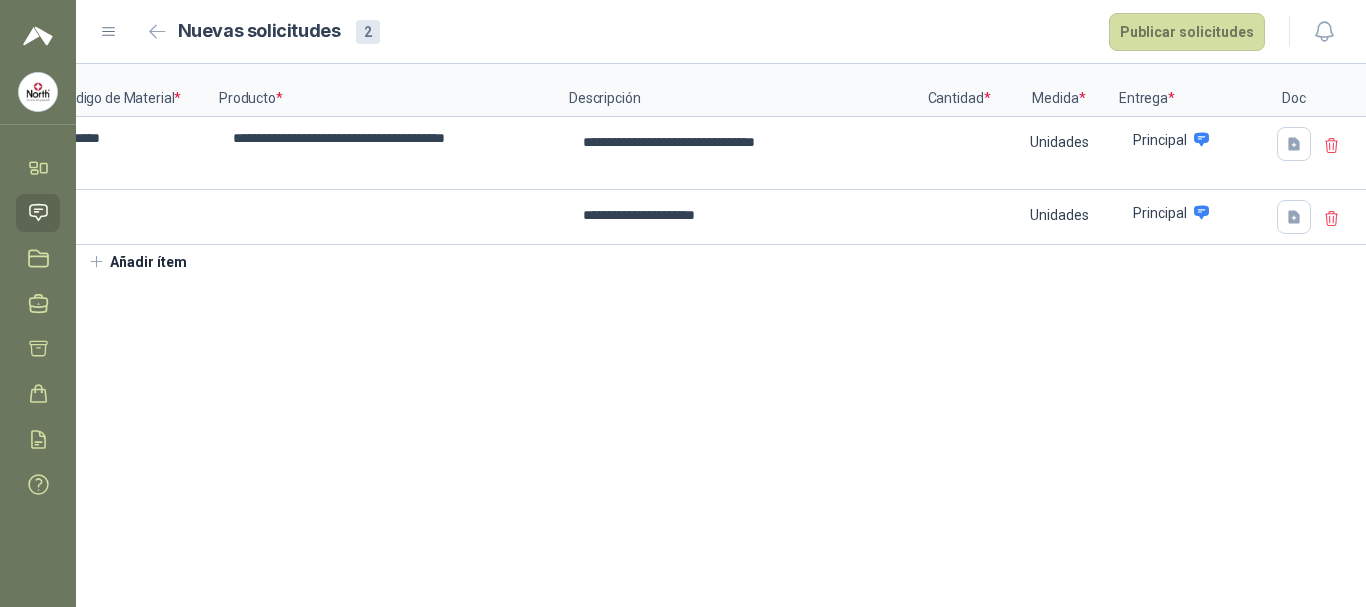 click 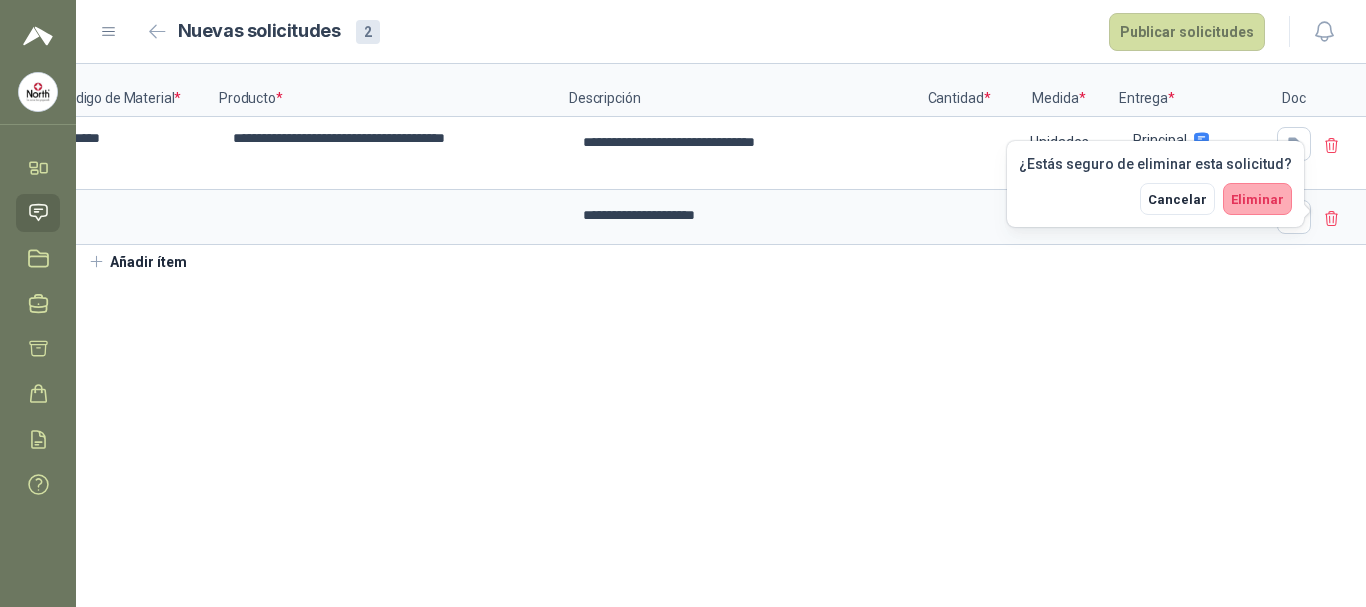 click on "Eliminar" at bounding box center [1257, 199] 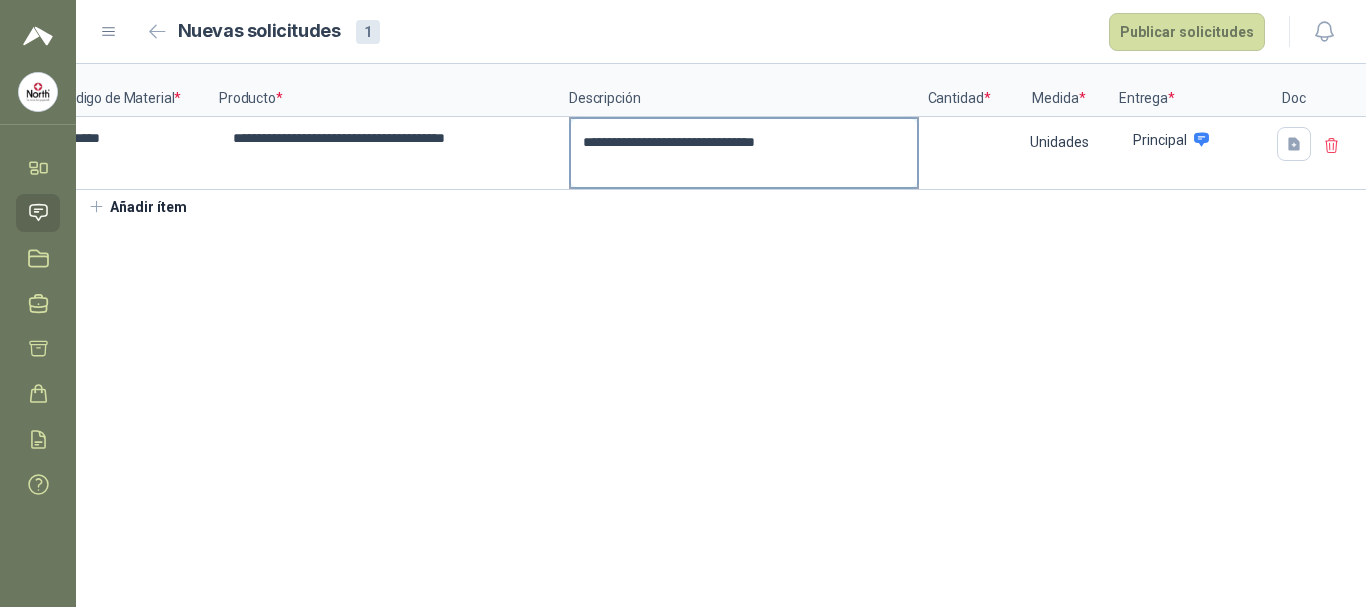 type on "**********" 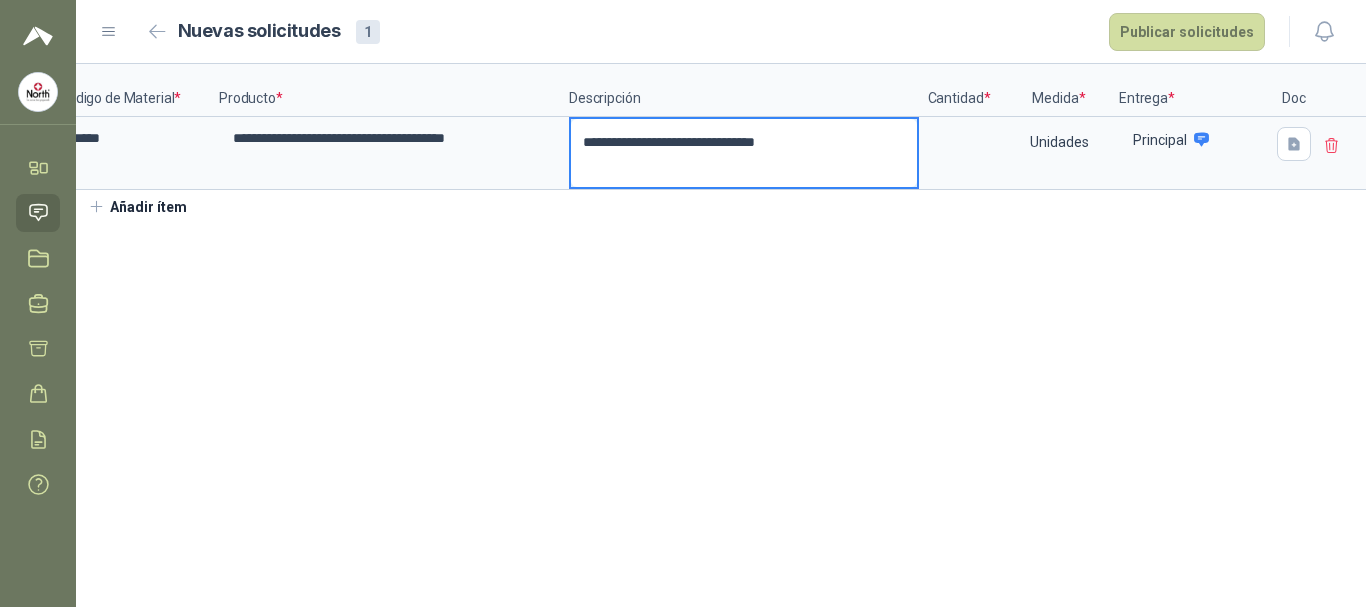 type 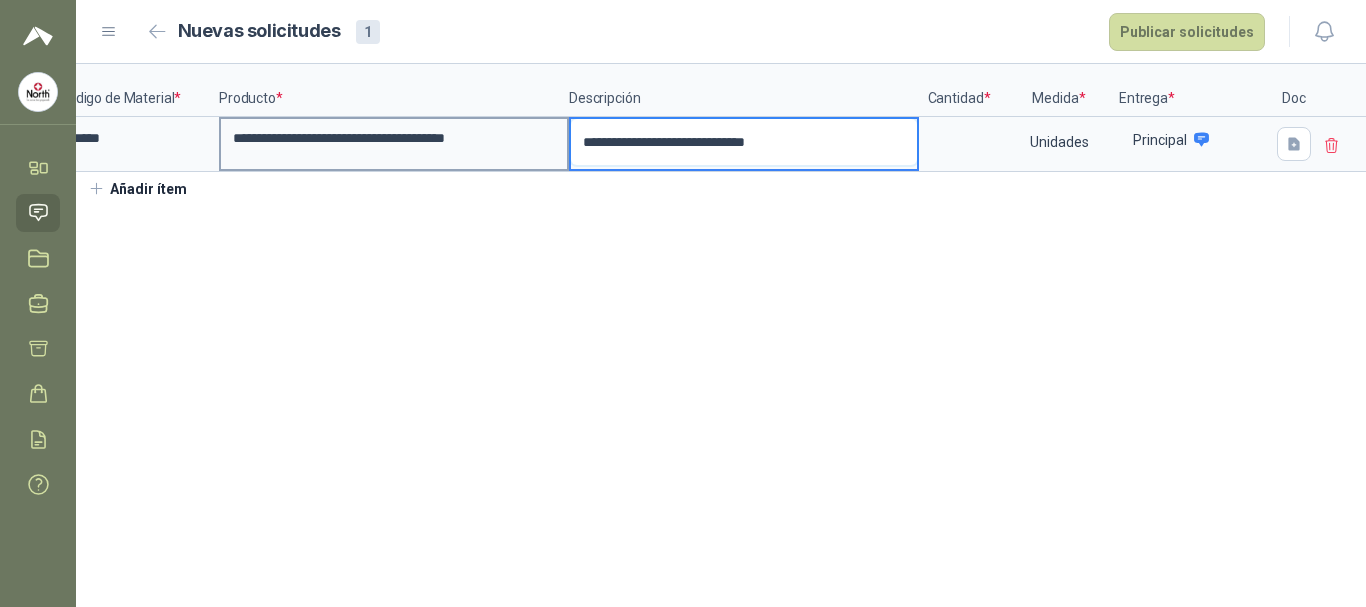 drag, startPoint x: 802, startPoint y: 146, endPoint x: 495, endPoint y: 136, distance: 307.1628 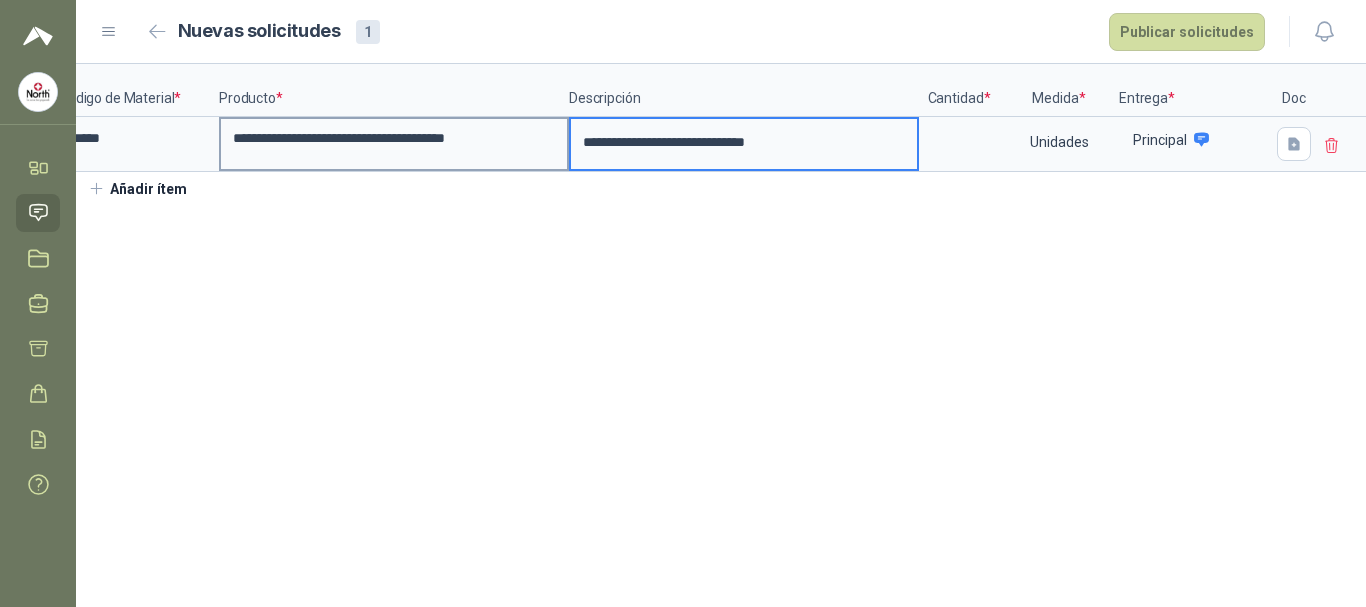 type 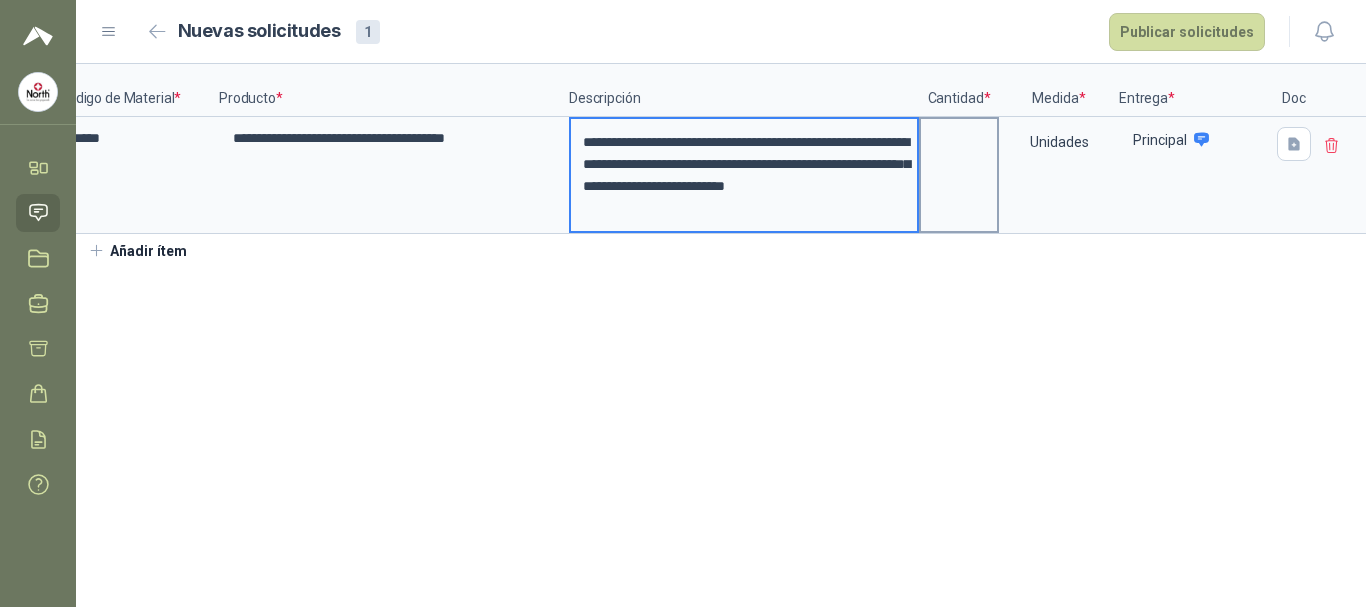 click at bounding box center (959, 175) 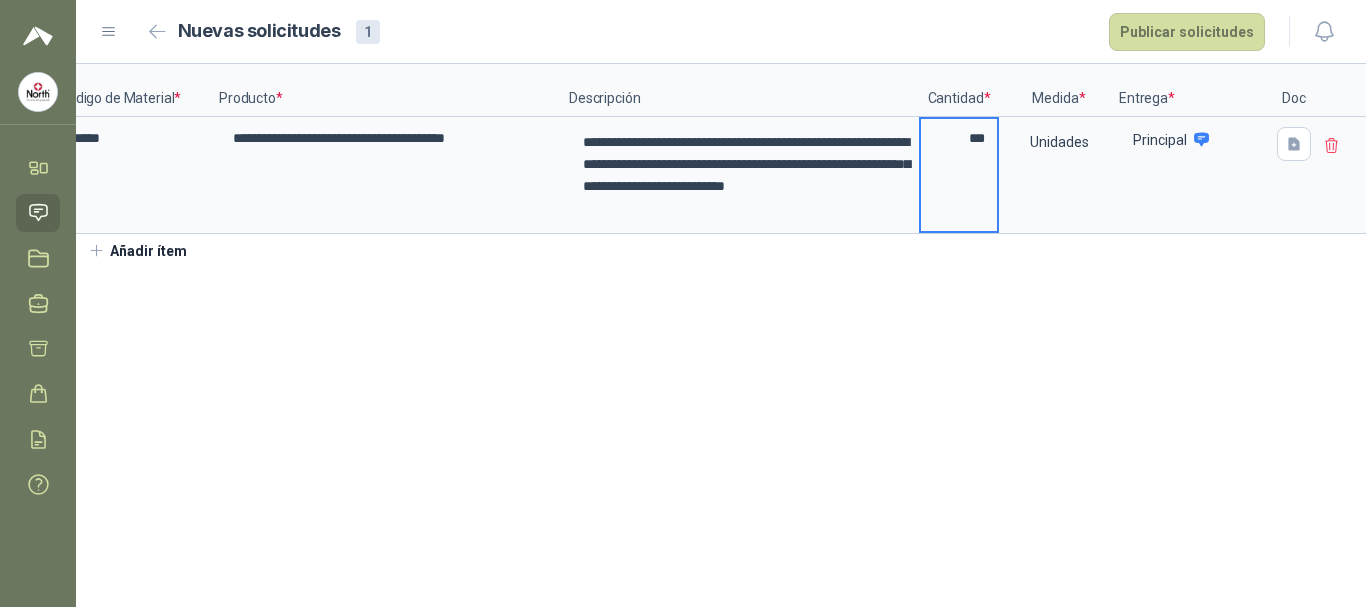 type on "***" 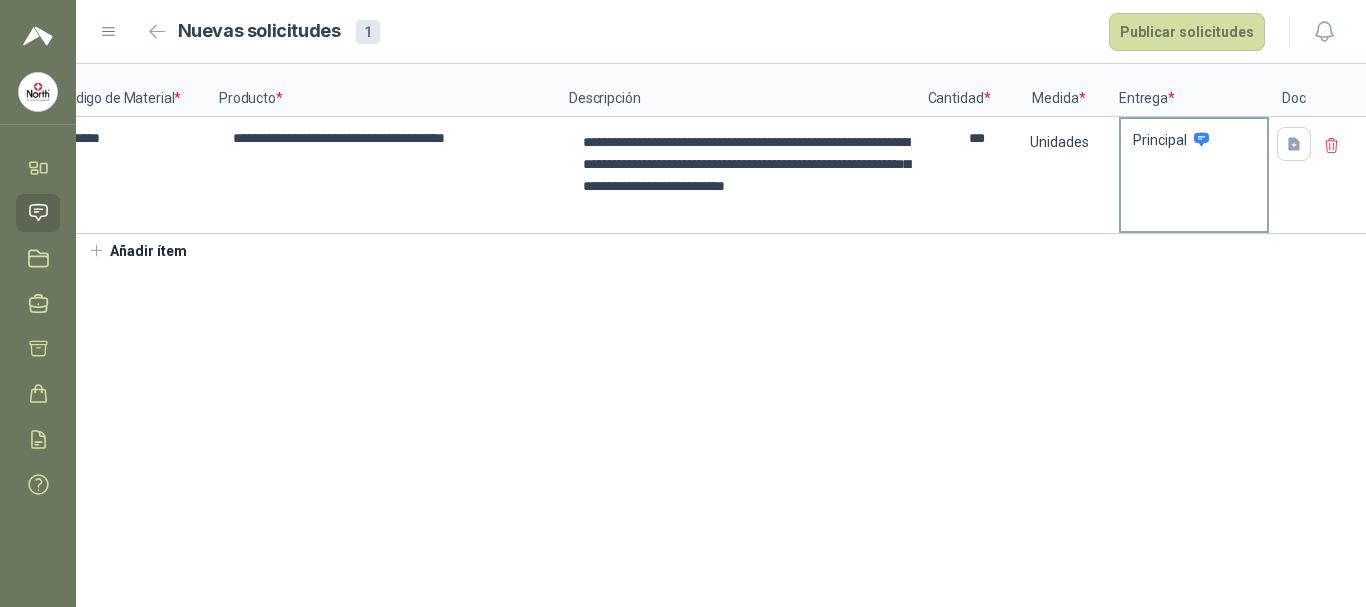 drag, startPoint x: 1297, startPoint y: 140, endPoint x: 1241, endPoint y: 169, distance: 63.06346 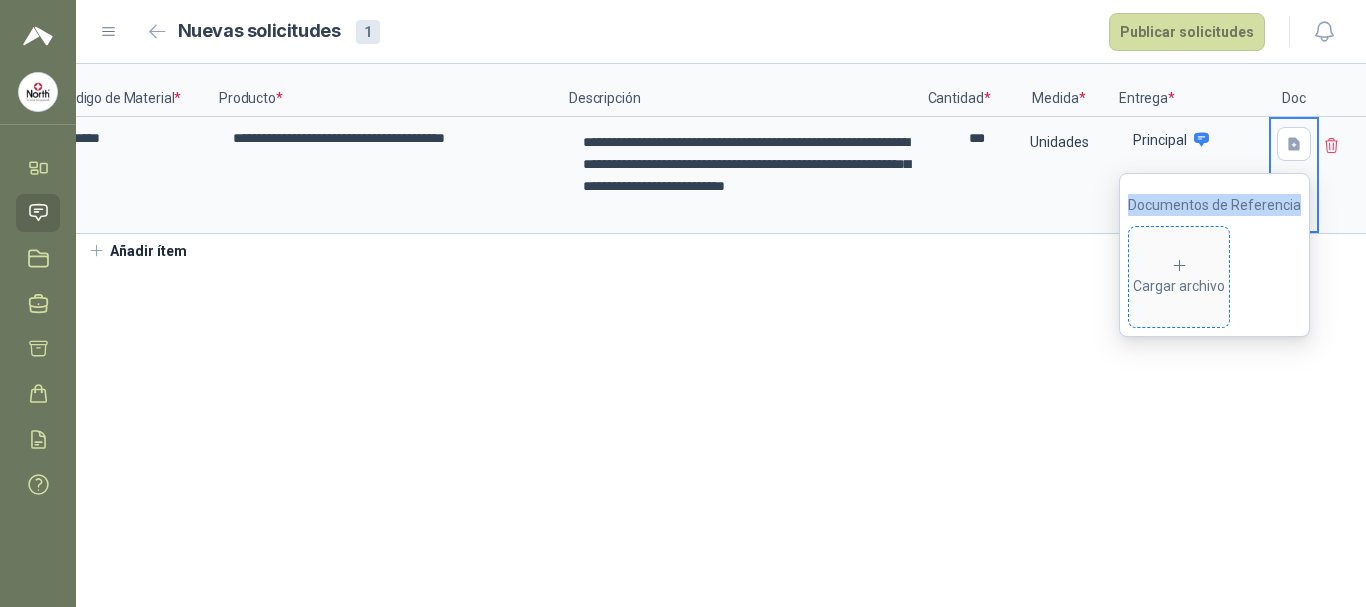 click on "Cargar archivo" at bounding box center (1179, 277) 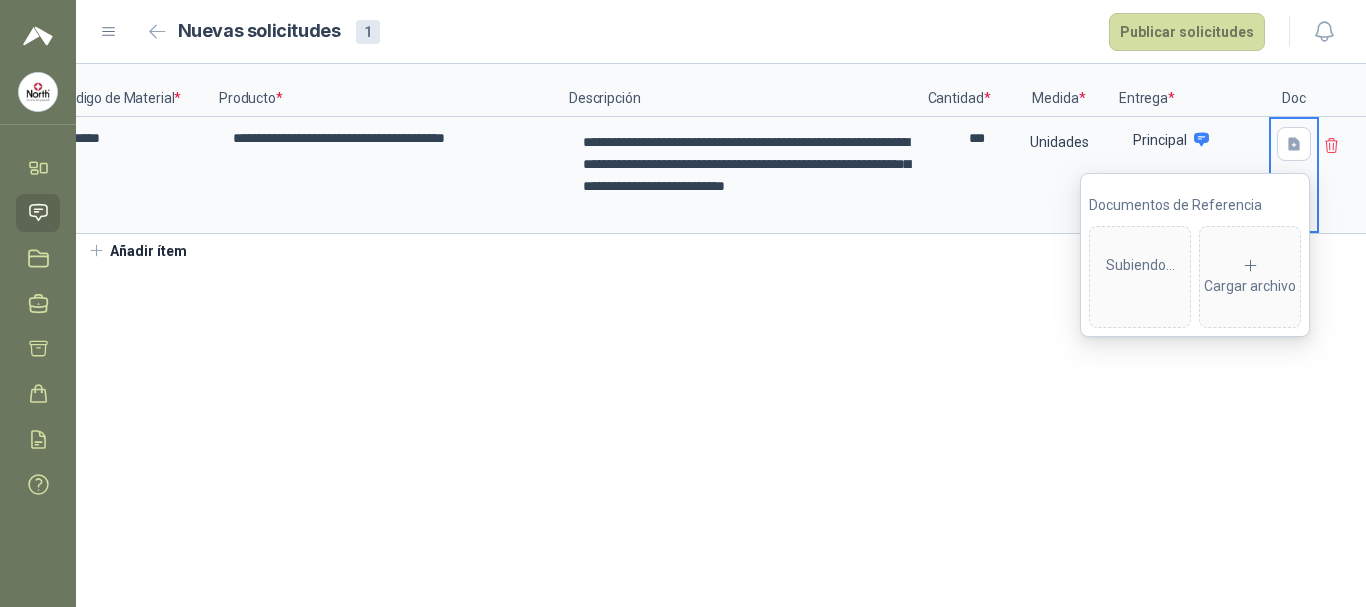 click on "Subiendo..." at bounding box center (1140, 277) 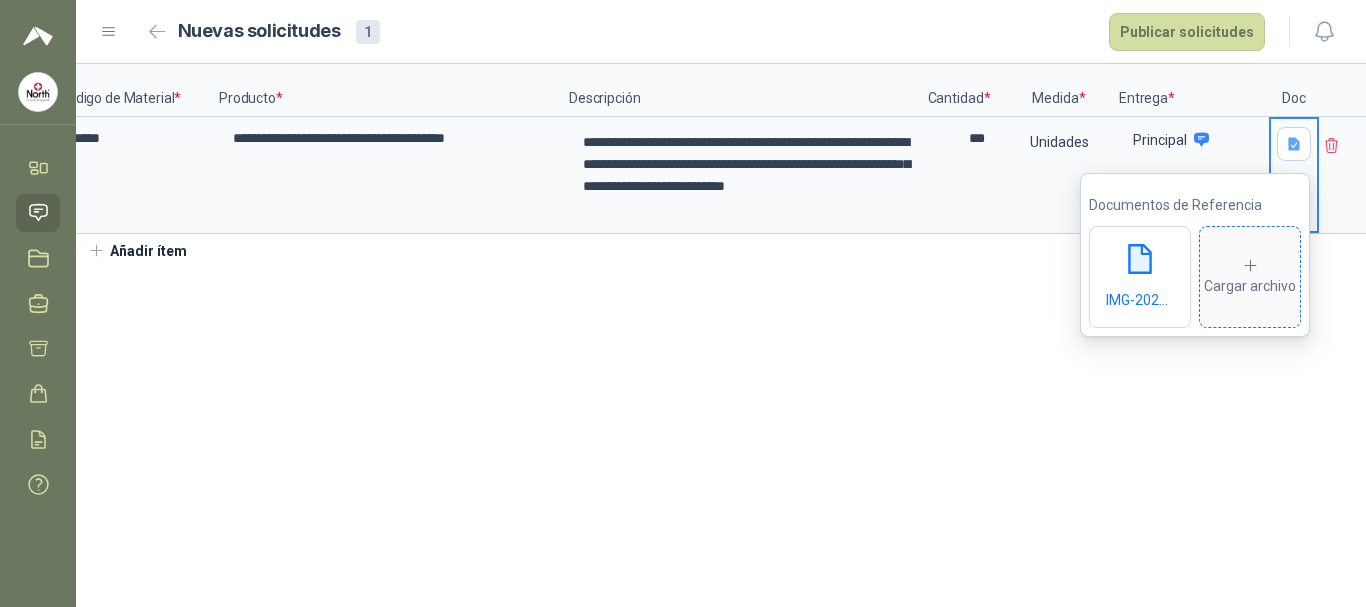 click on "Cargar archivo" at bounding box center (1250, 277) 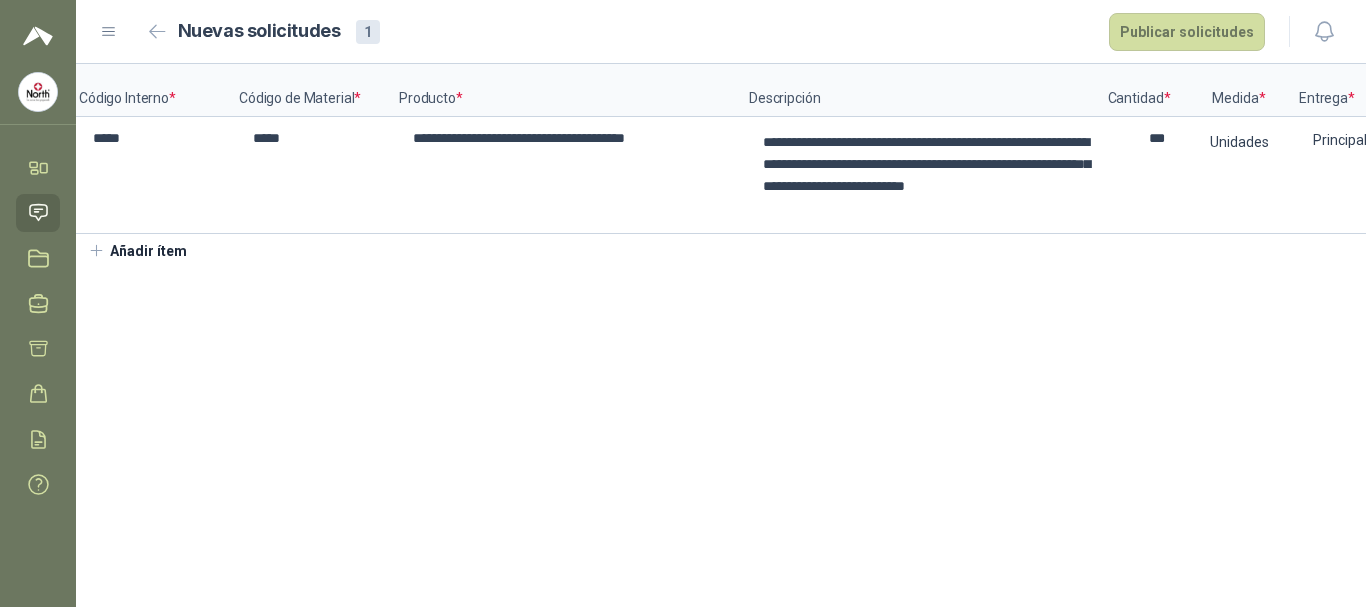 scroll, scrollTop: 0, scrollLeft: 217, axis: horizontal 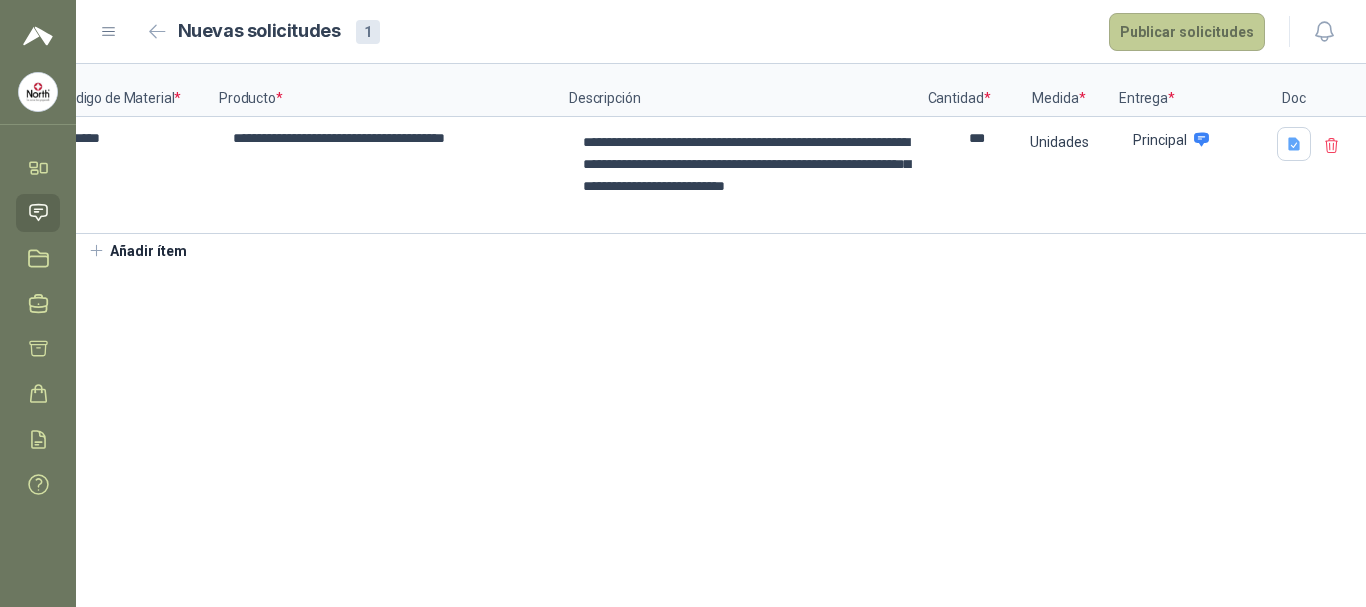 click on "Publicar solicitudes" at bounding box center [1187, 32] 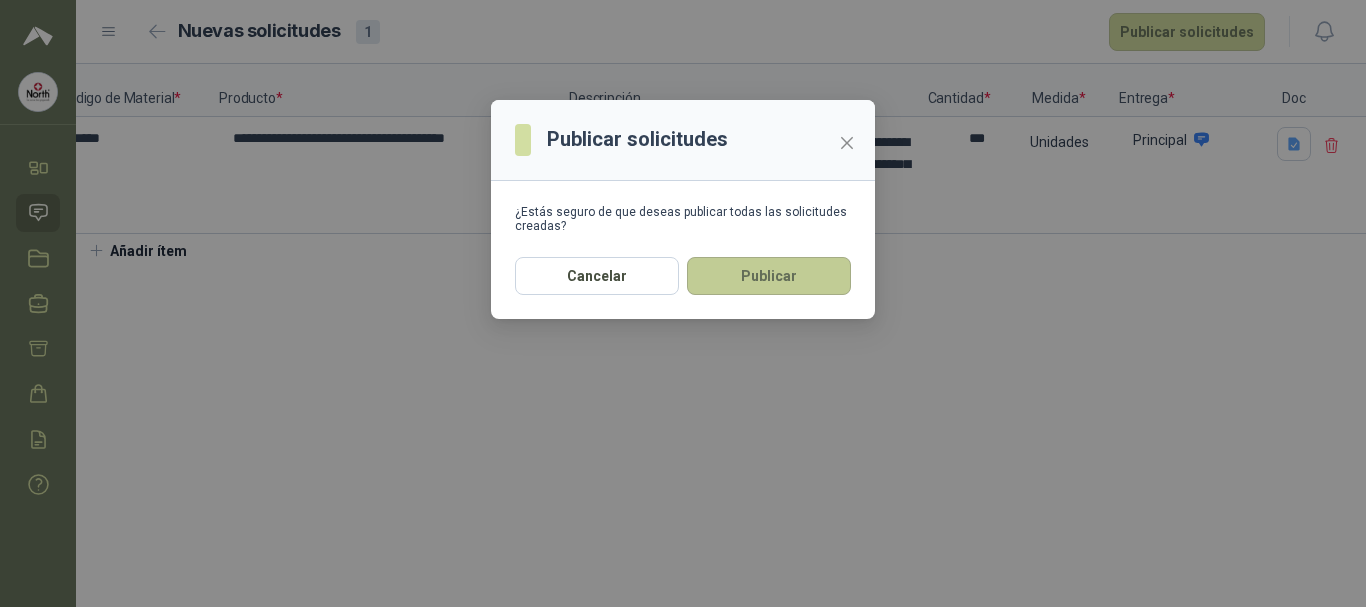 click on "Publicar" at bounding box center (769, 276) 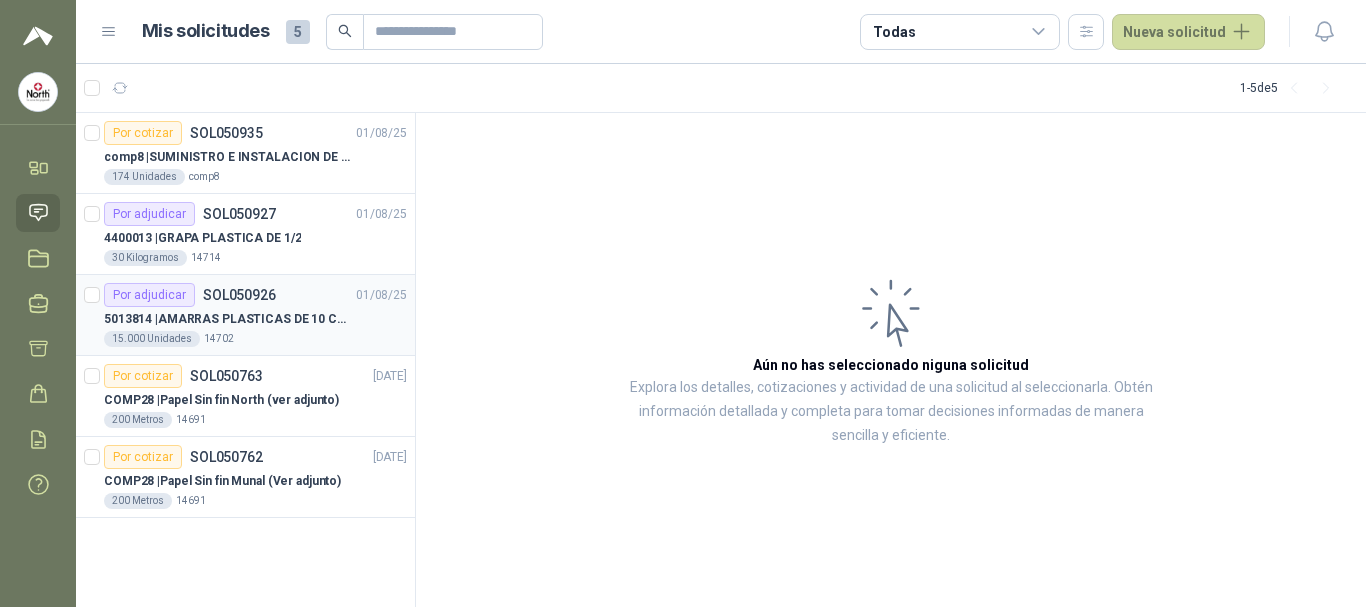 click on "5013814 |  AMARRAS PLASTICAS DE 10 CMS" at bounding box center [228, 319] 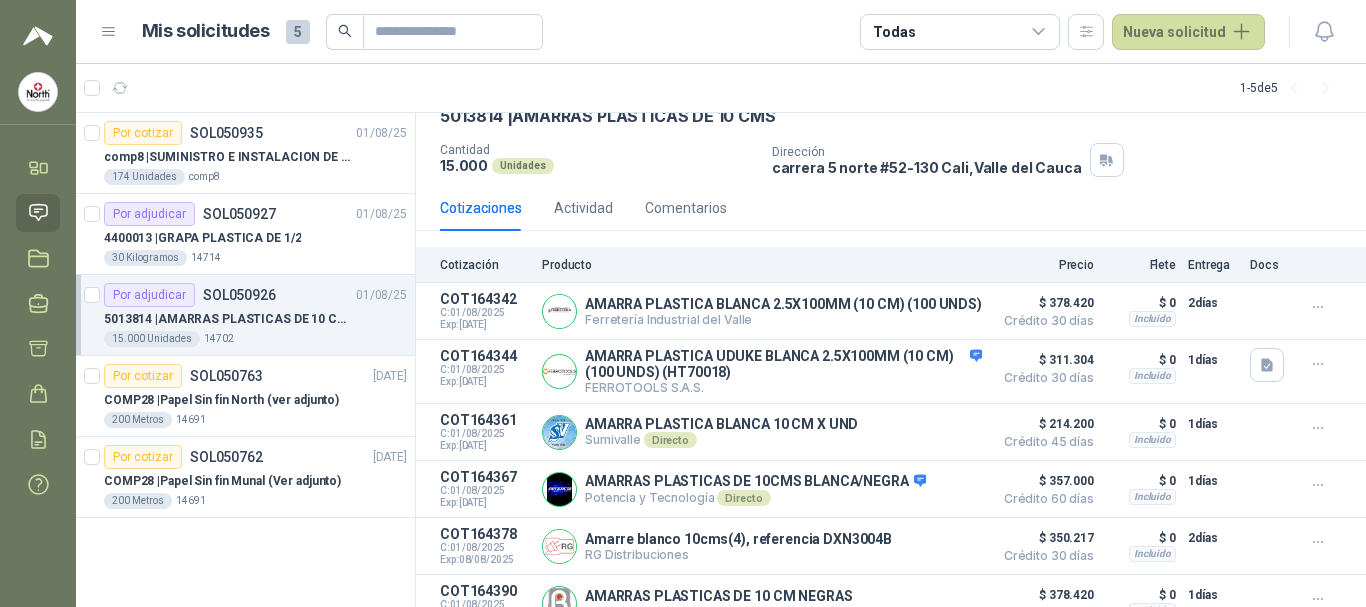scroll, scrollTop: 197, scrollLeft: 0, axis: vertical 